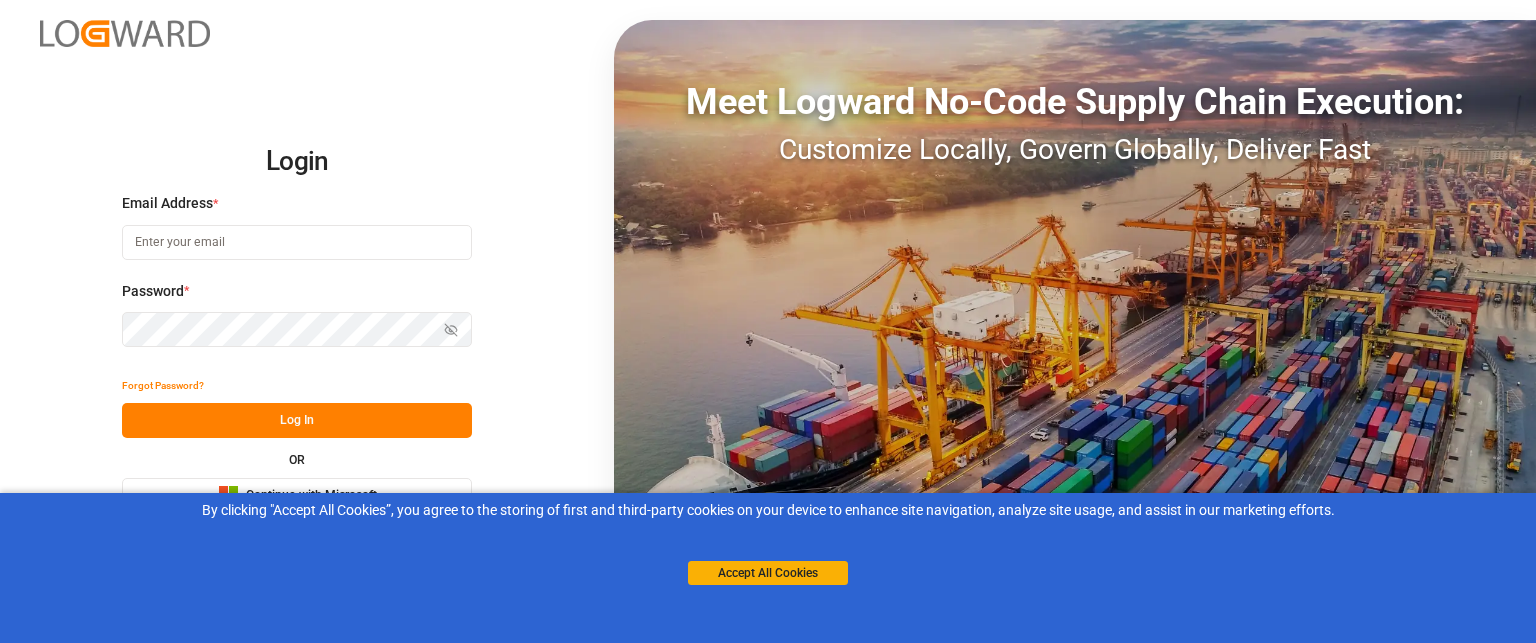 scroll, scrollTop: 0, scrollLeft: 0, axis: both 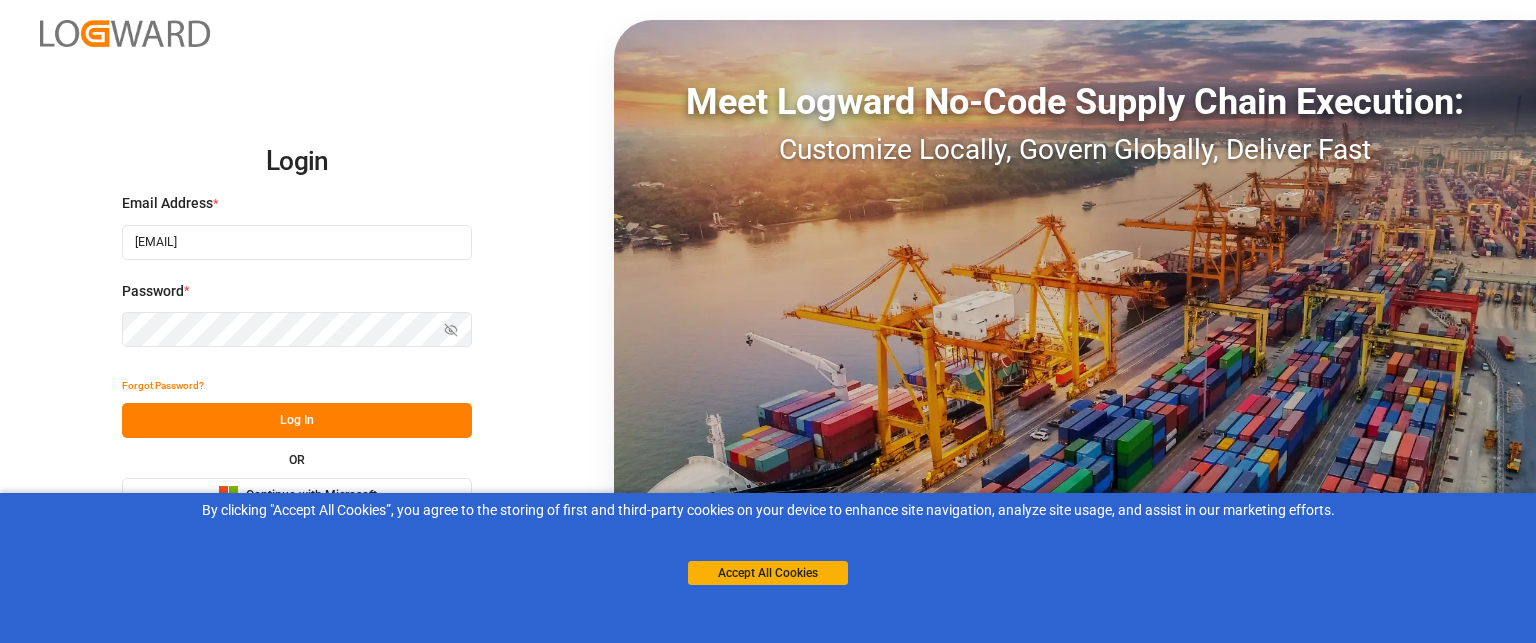 click on "Log In" at bounding box center [297, 420] 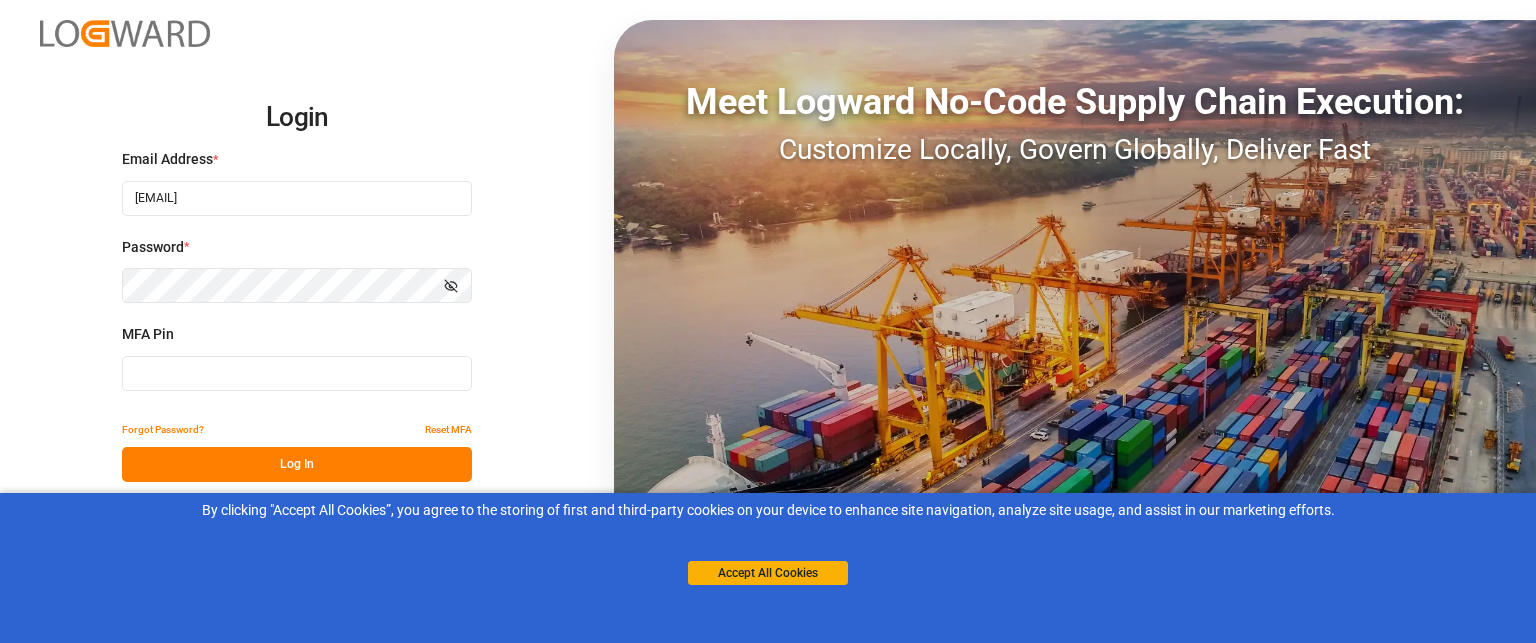 click at bounding box center (297, 373) 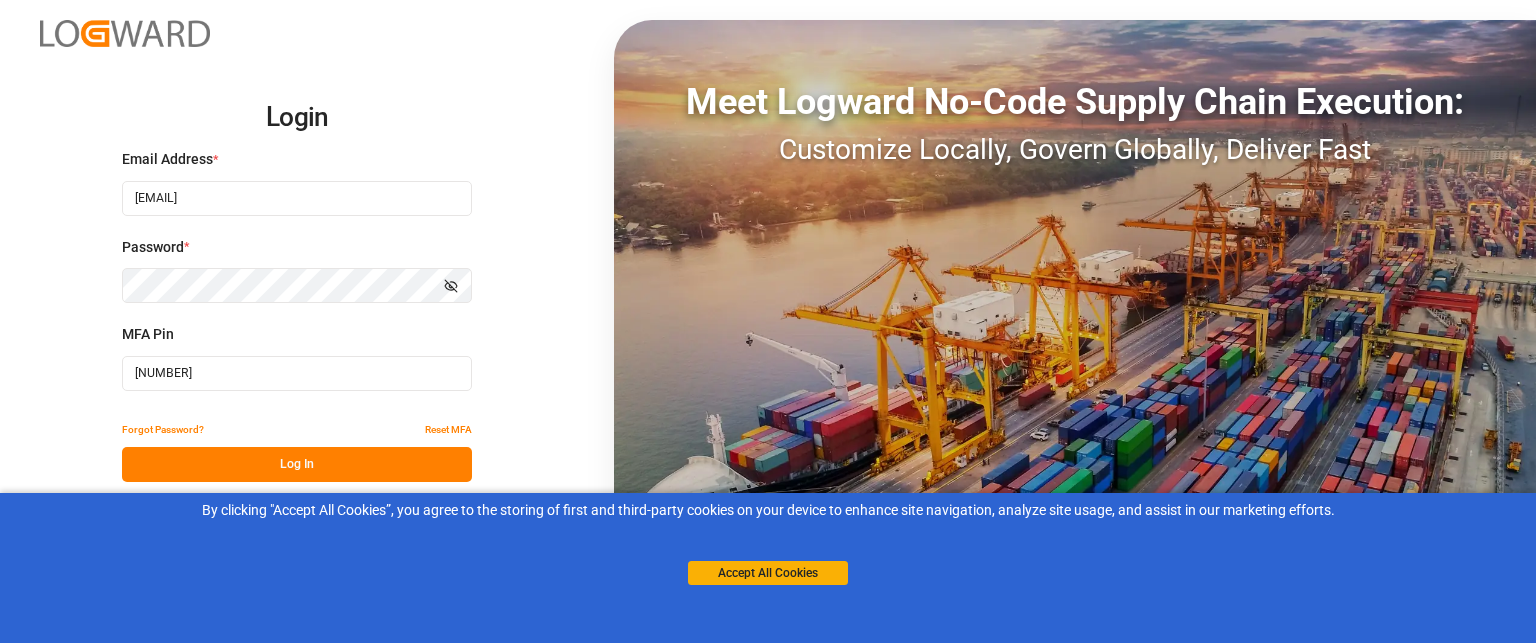 type on "[NUMBER]" 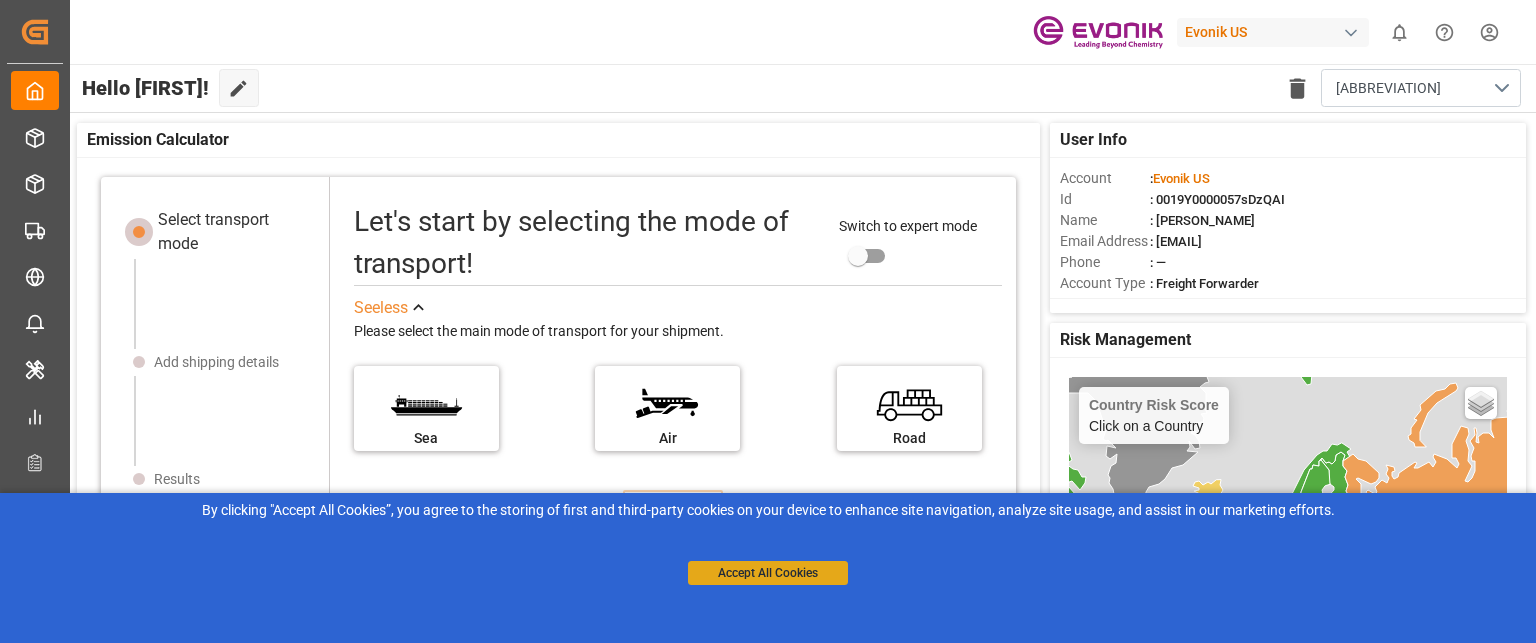 click on "Accept All Cookies" at bounding box center (768, 573) 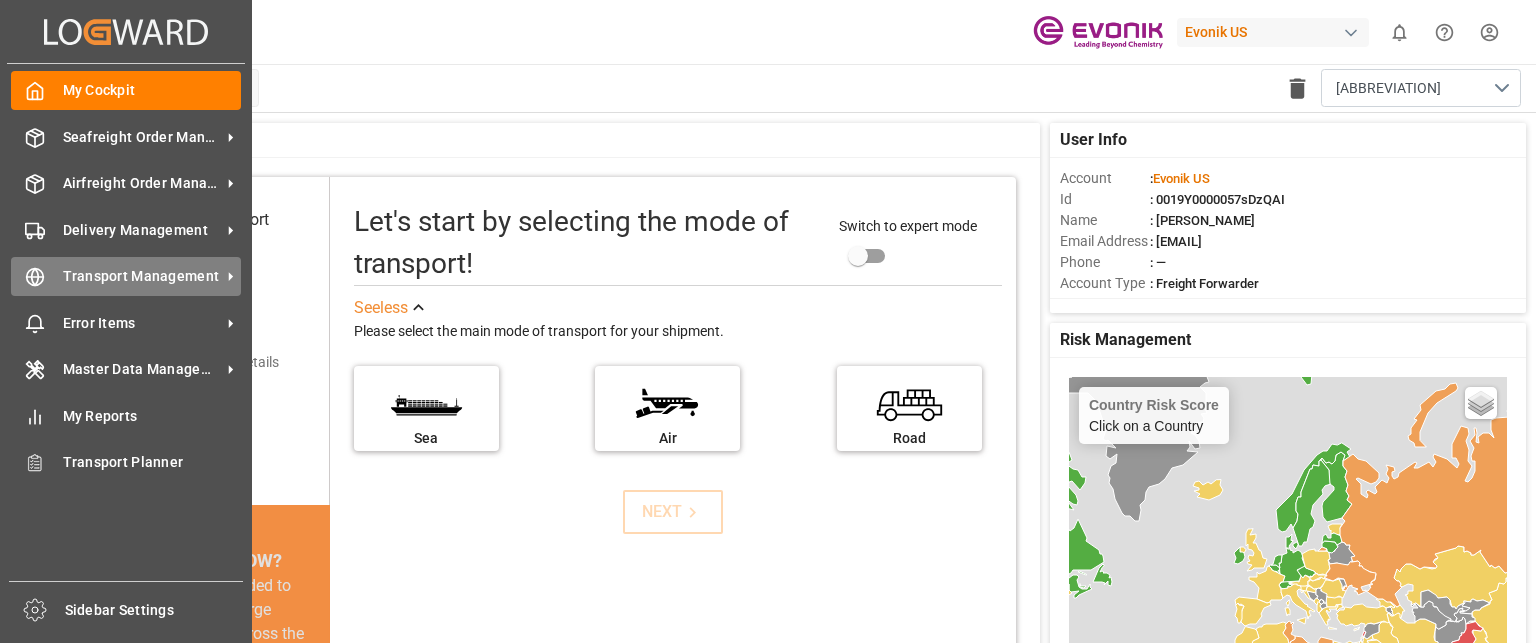 click on "Transport Management" at bounding box center (142, 276) 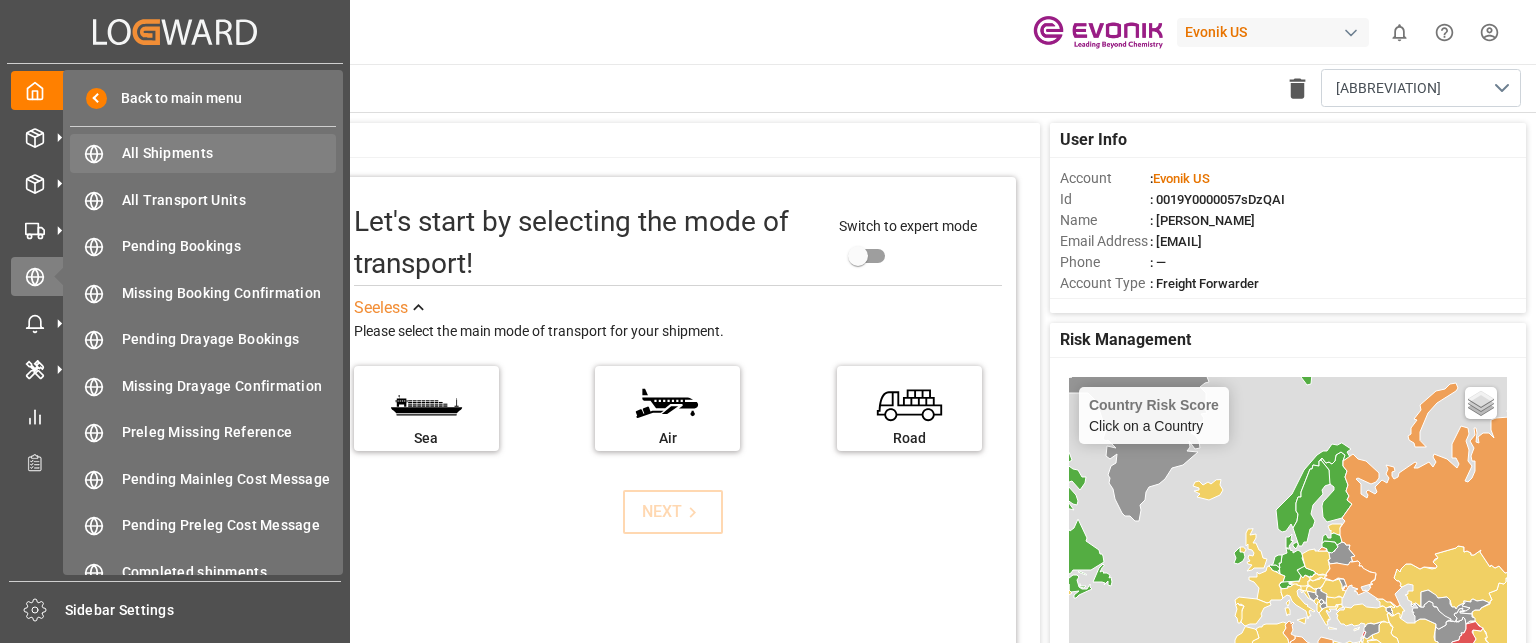 click on "All Shipments" at bounding box center [229, 153] 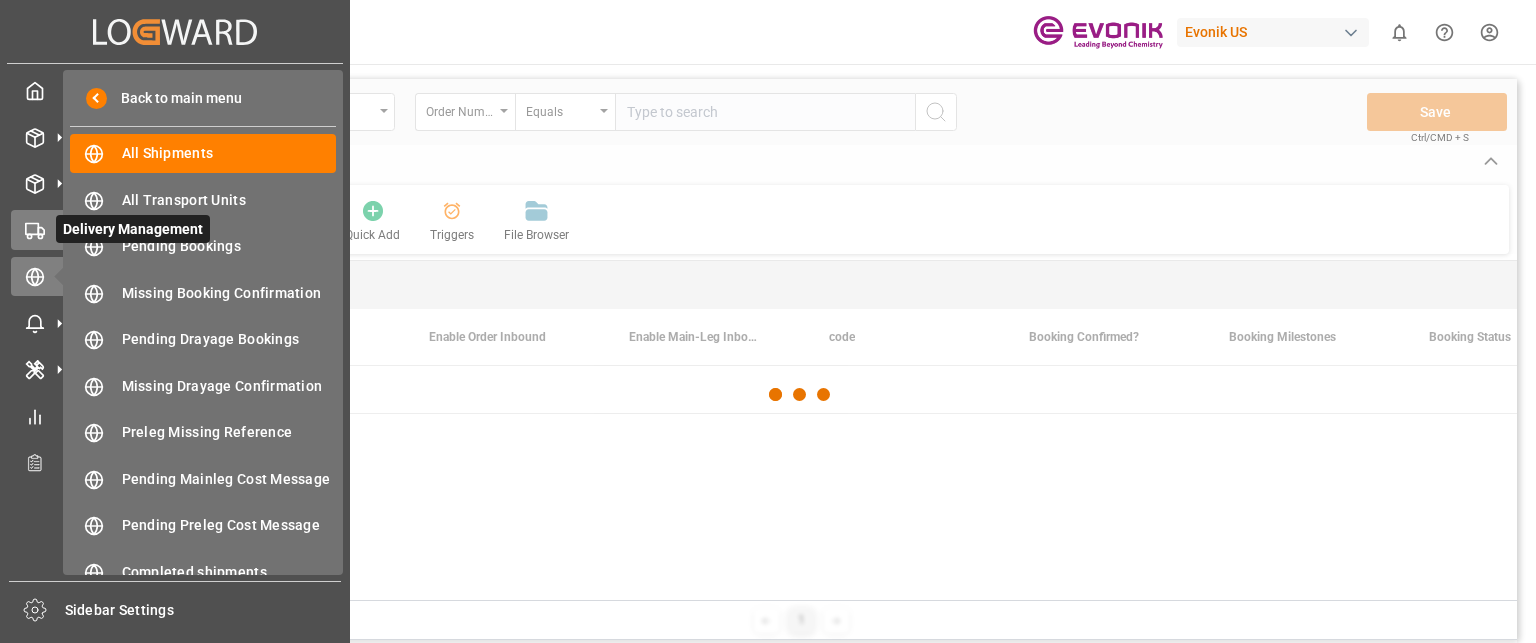 click 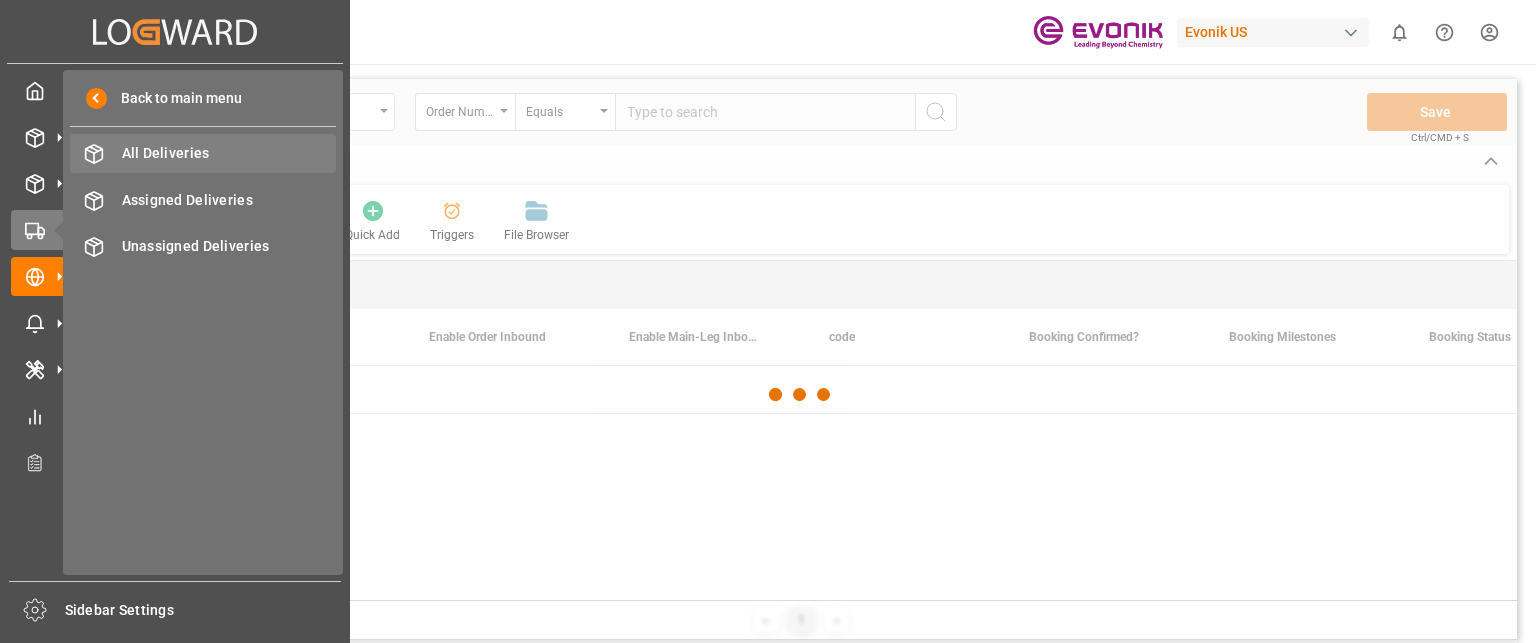 click on "All Deliveries" at bounding box center (229, 153) 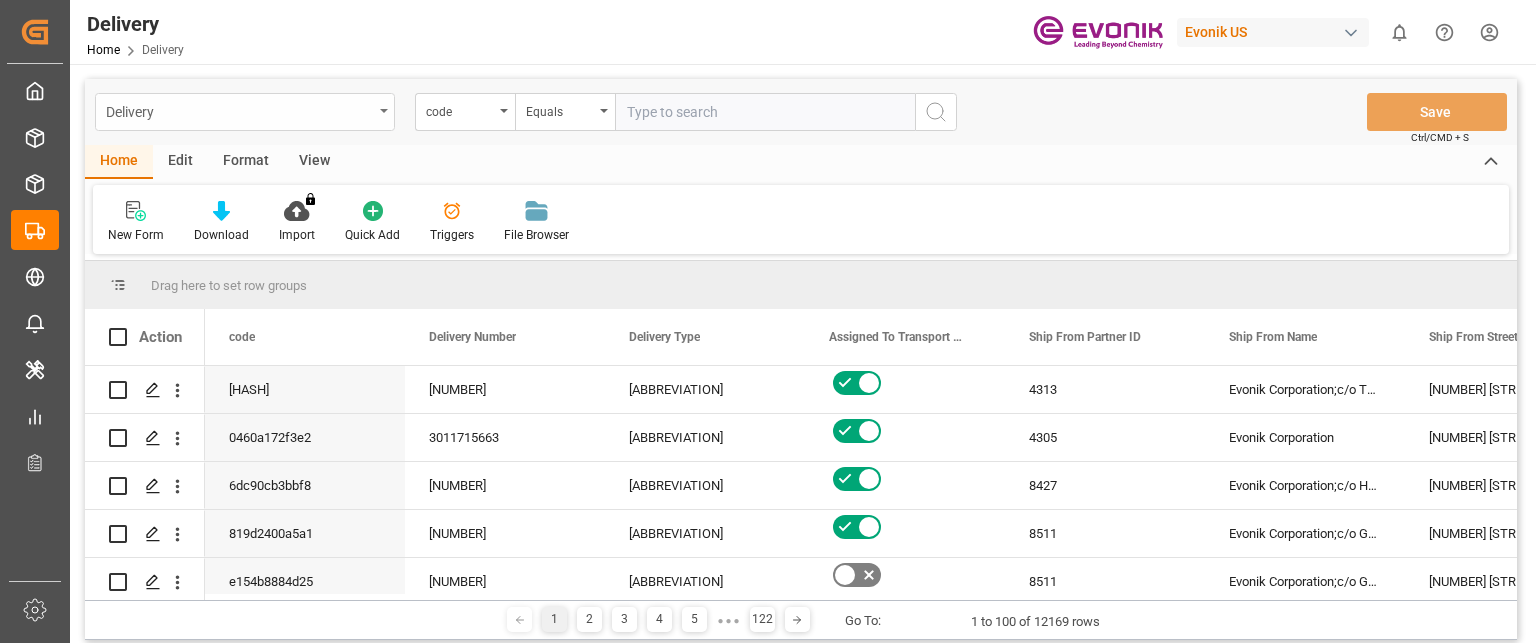 click at bounding box center (384, 111) 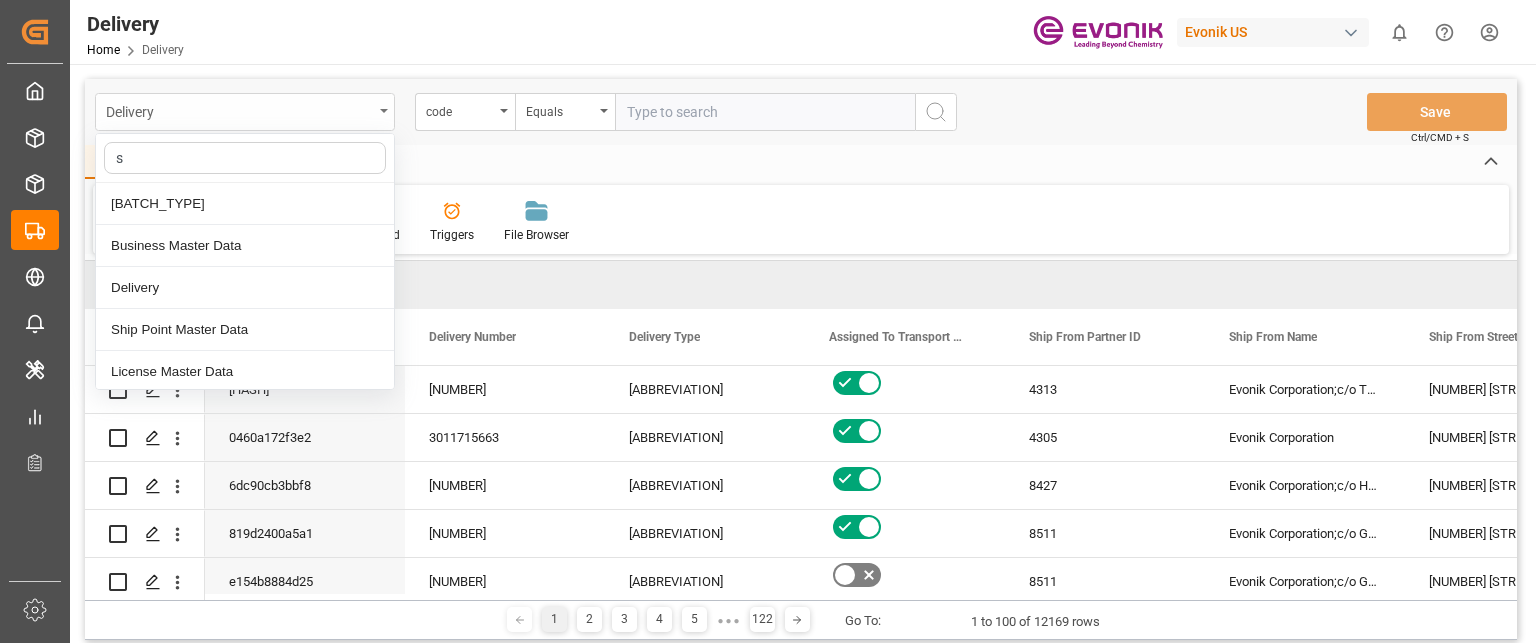 type on "[INITIAL]" 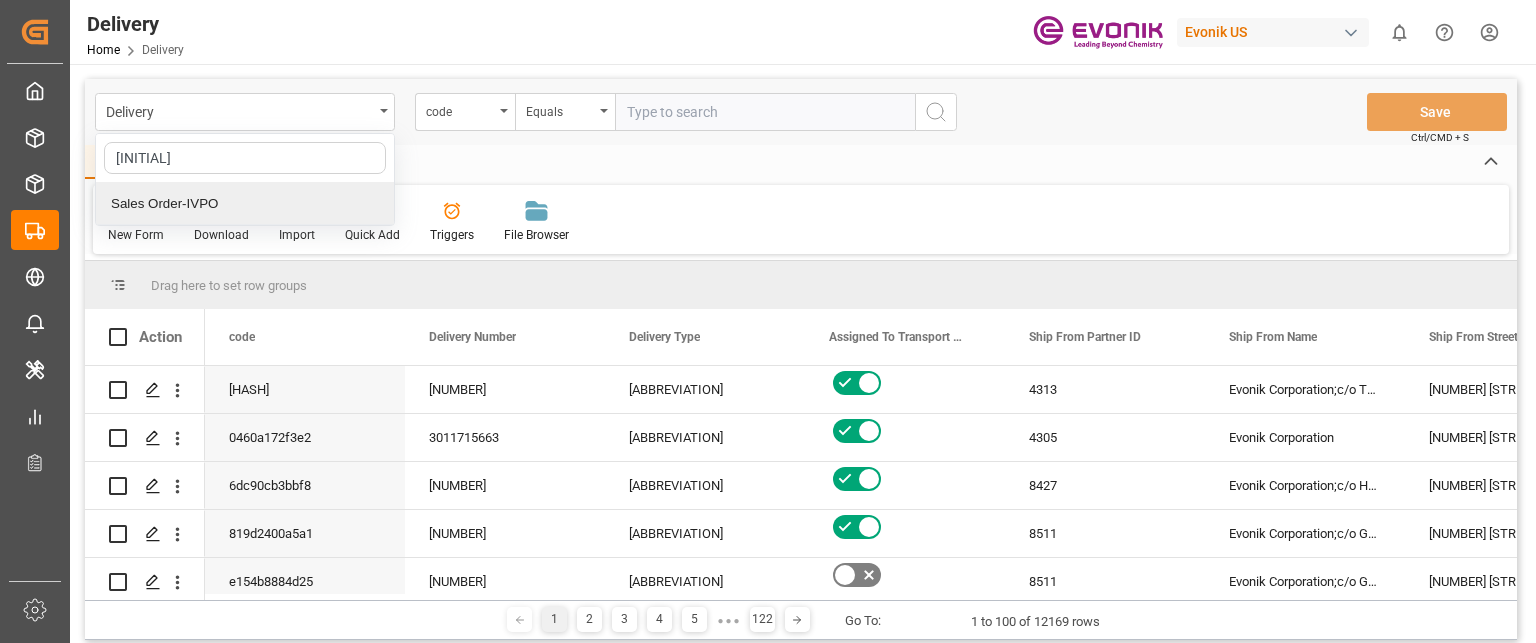 click on "Sales Order-IVPO" at bounding box center [245, 204] 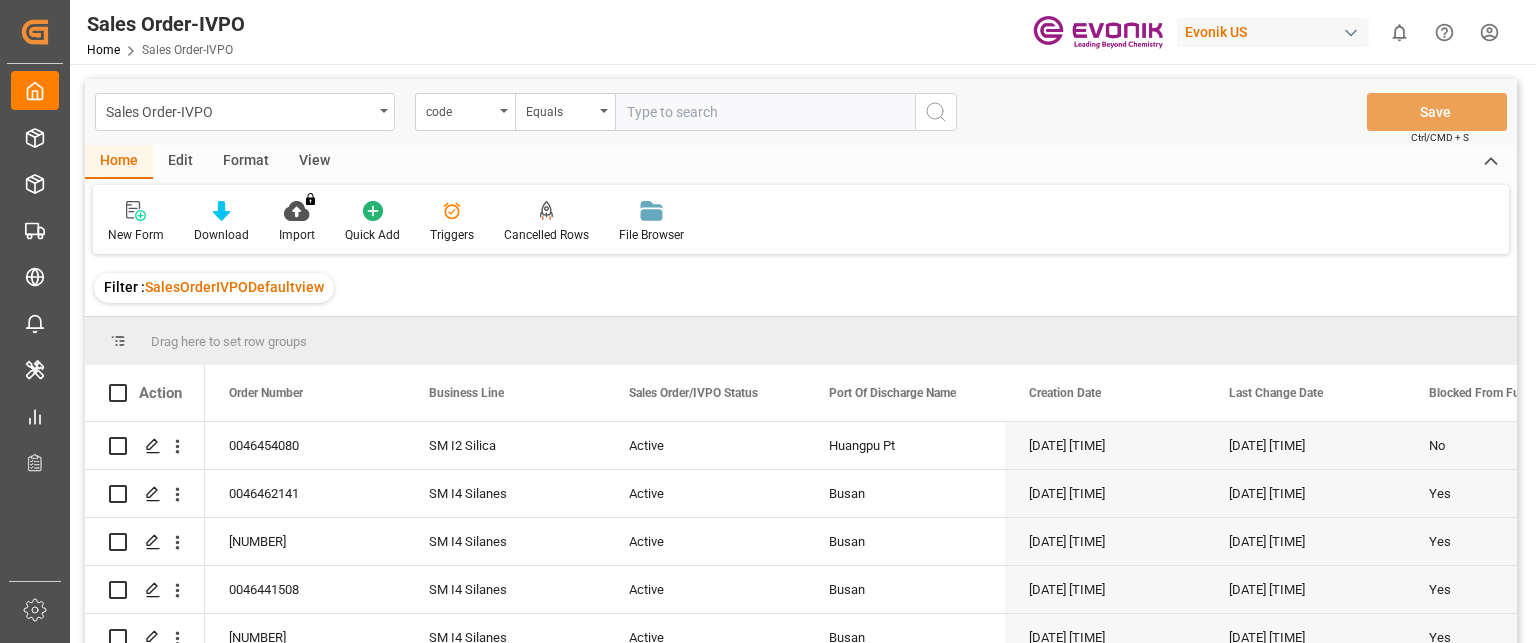 click on "View" at bounding box center (314, 162) 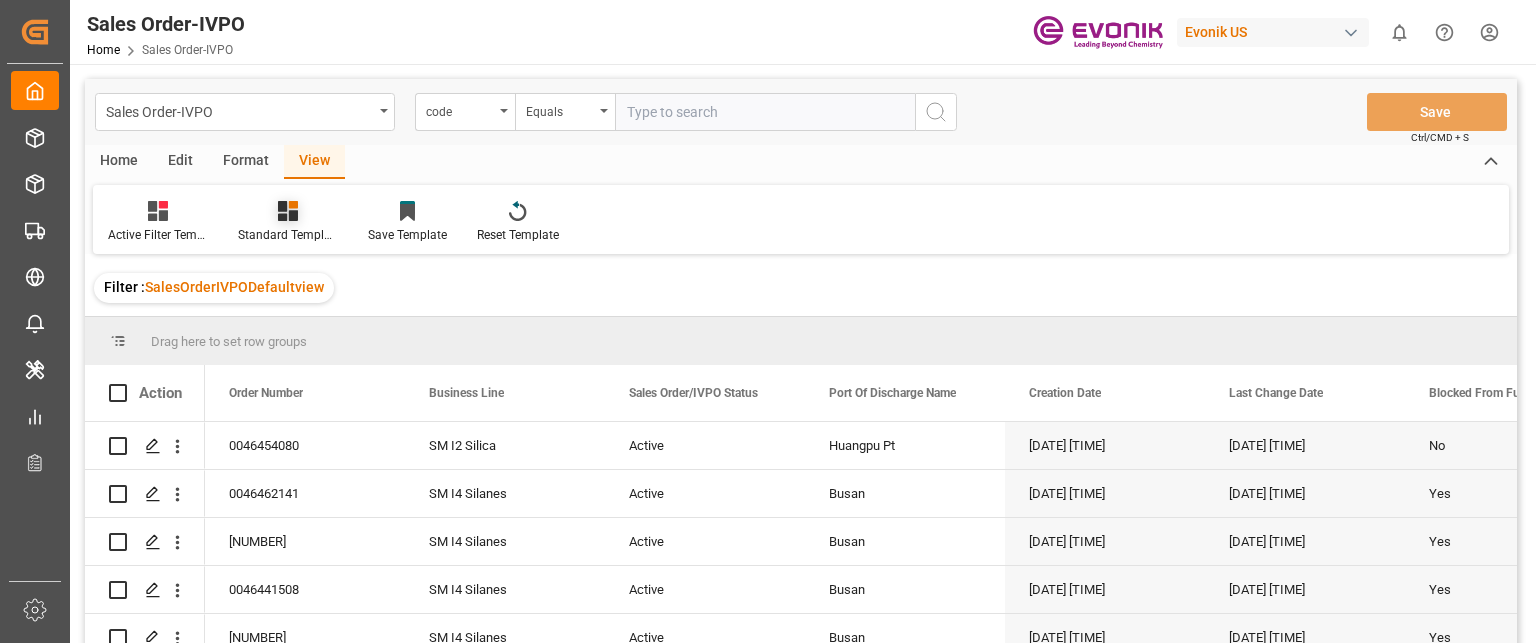 click 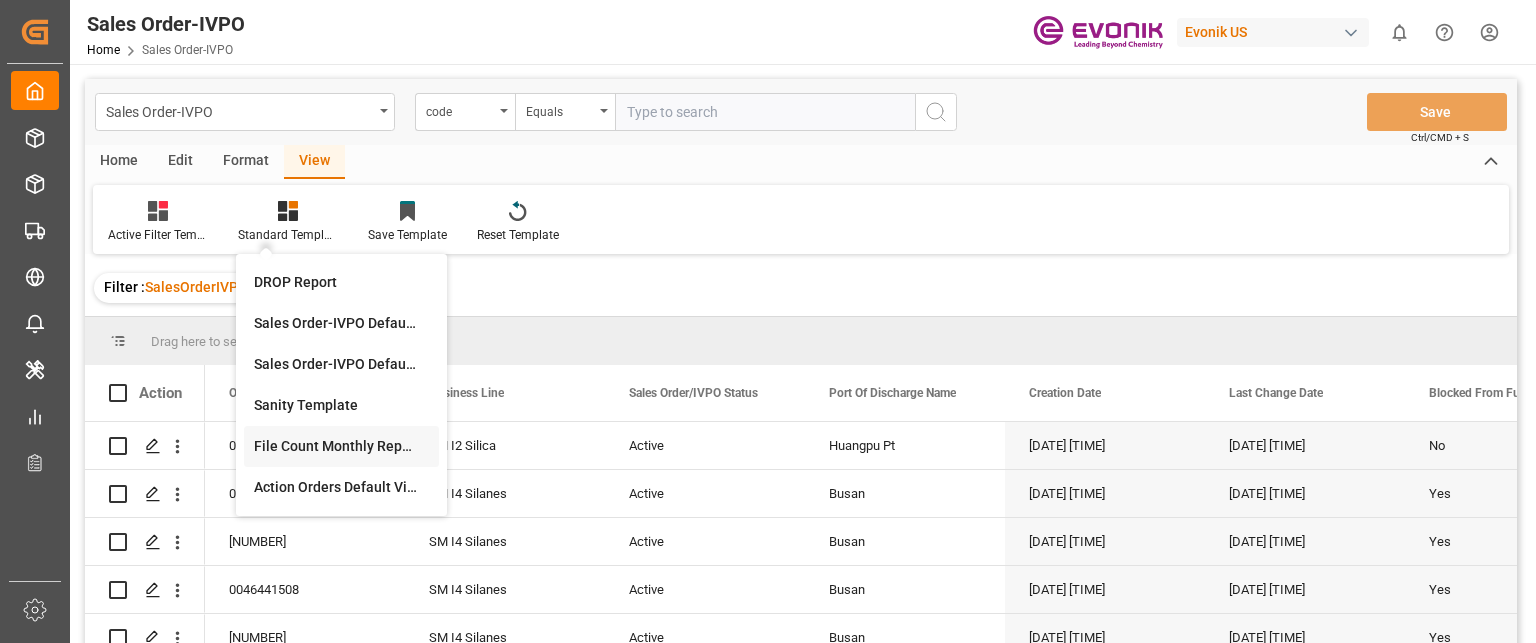 click on "File Count Monthly Report" at bounding box center (341, 446) 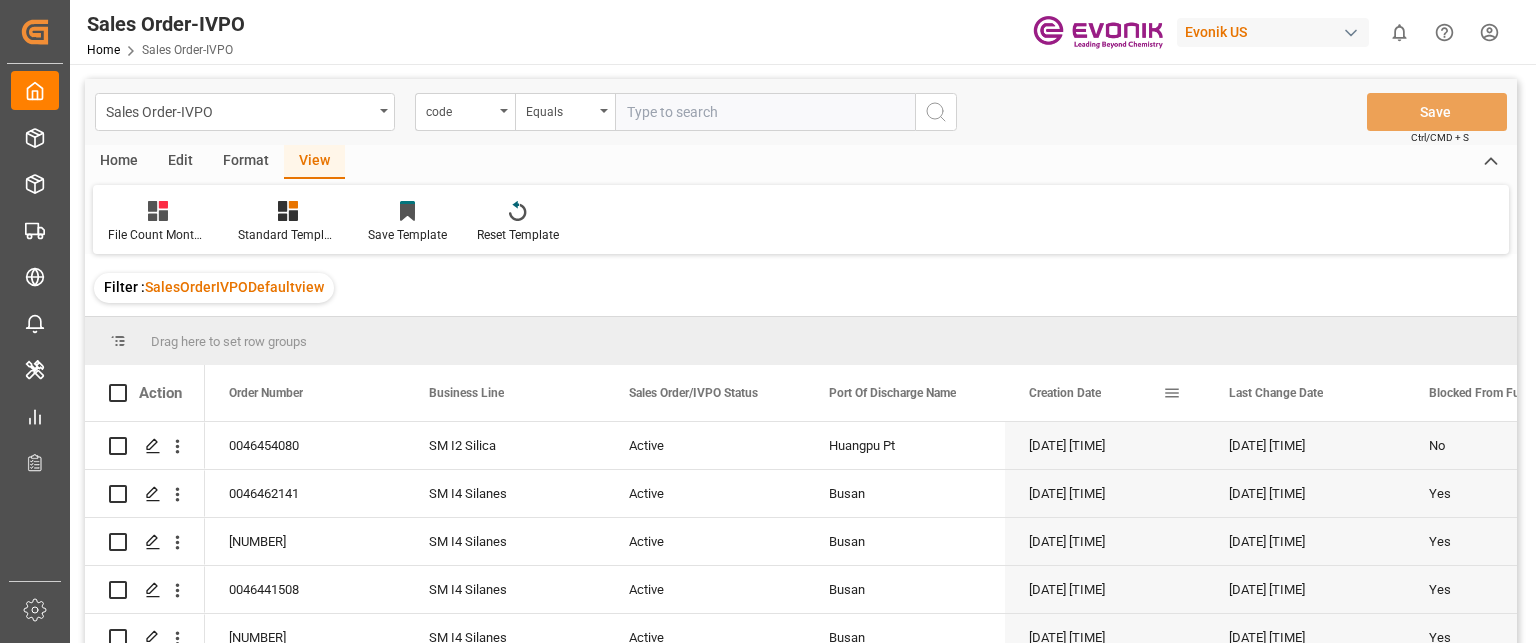 click at bounding box center (1172, 393) 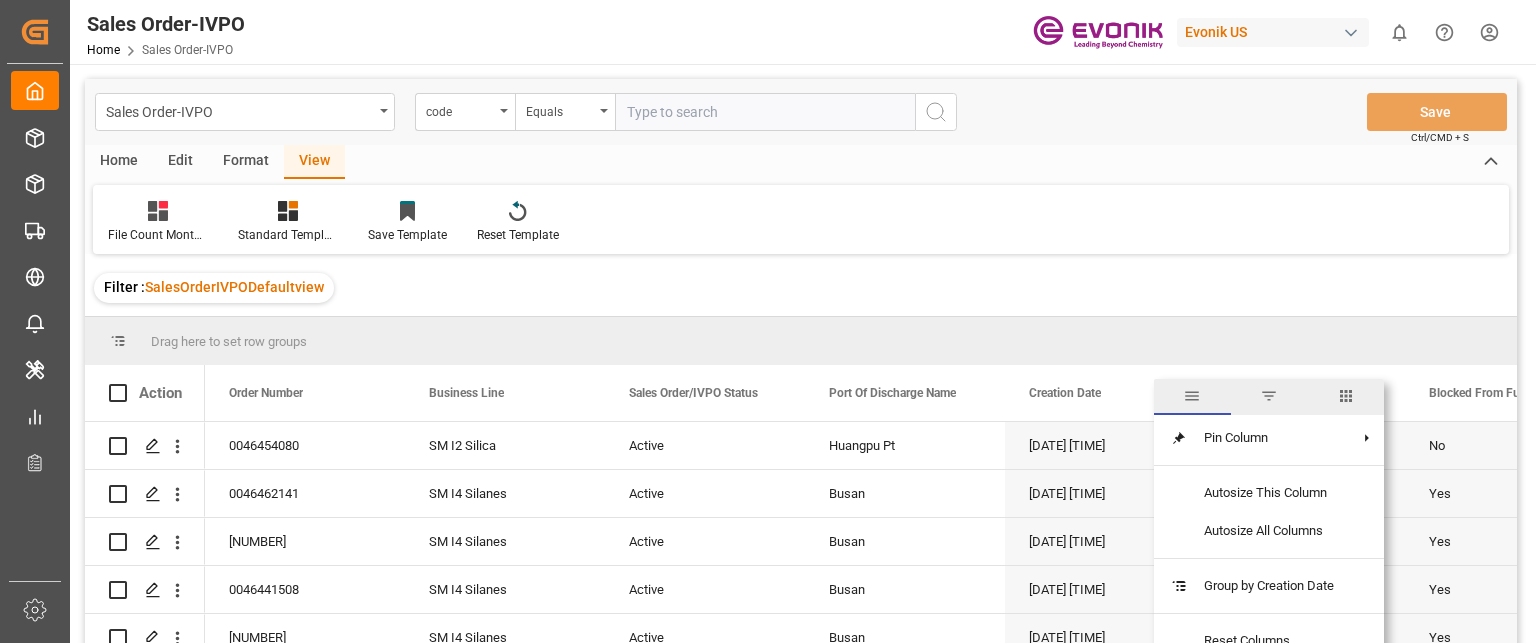 click at bounding box center (1269, 396) 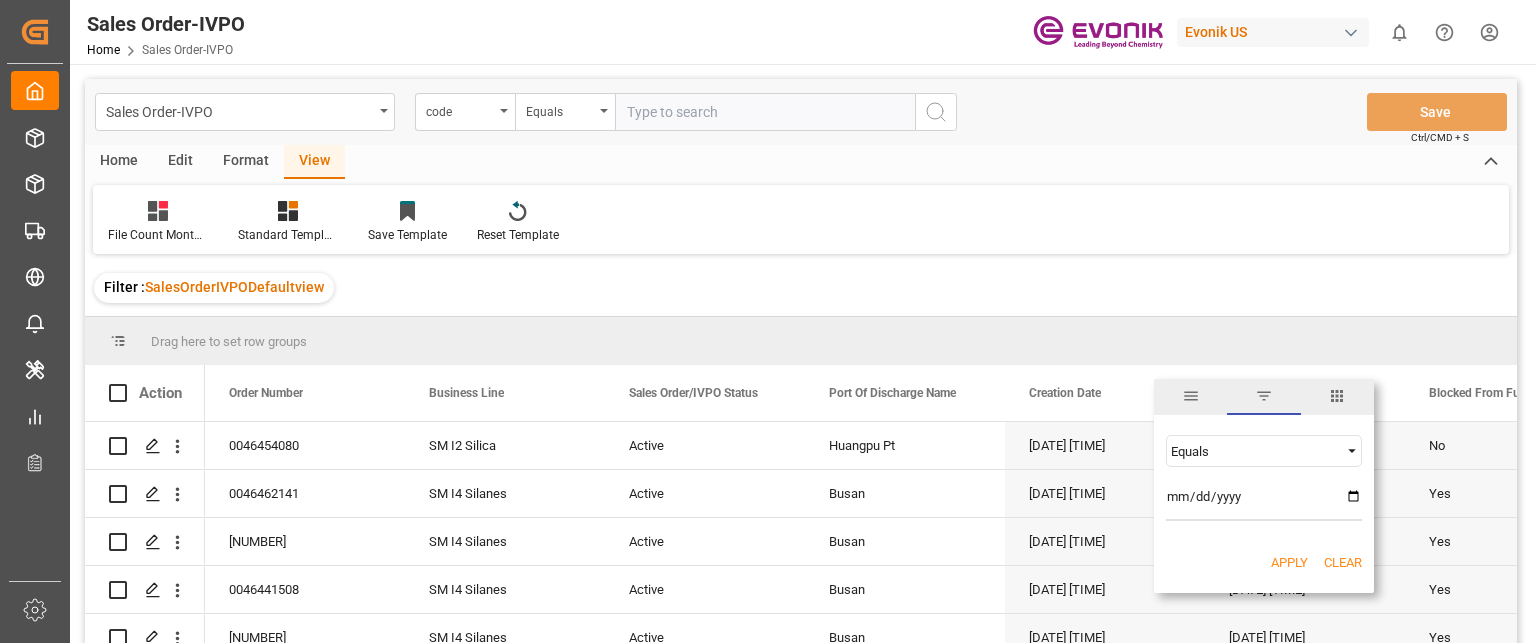 click on "Equals" at bounding box center (1255, 451) 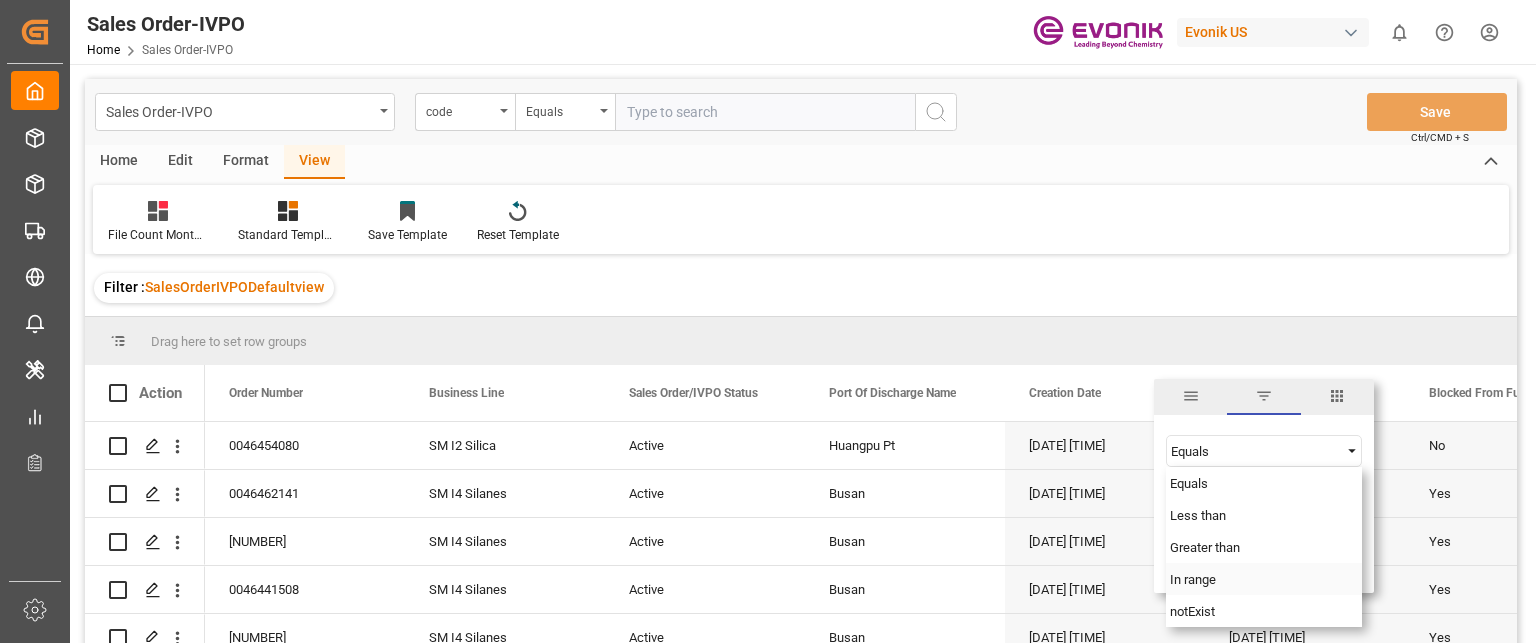 click on "In range" at bounding box center (1193, 579) 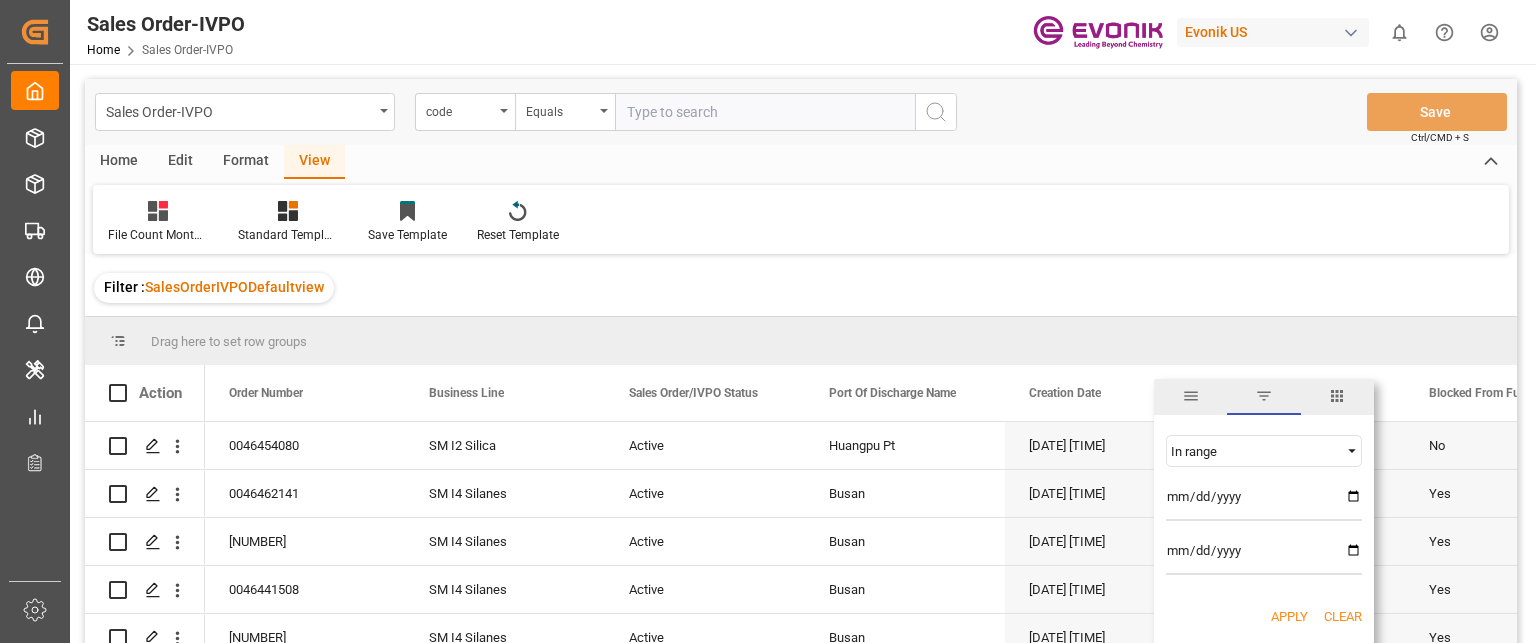 click at bounding box center (1264, 501) 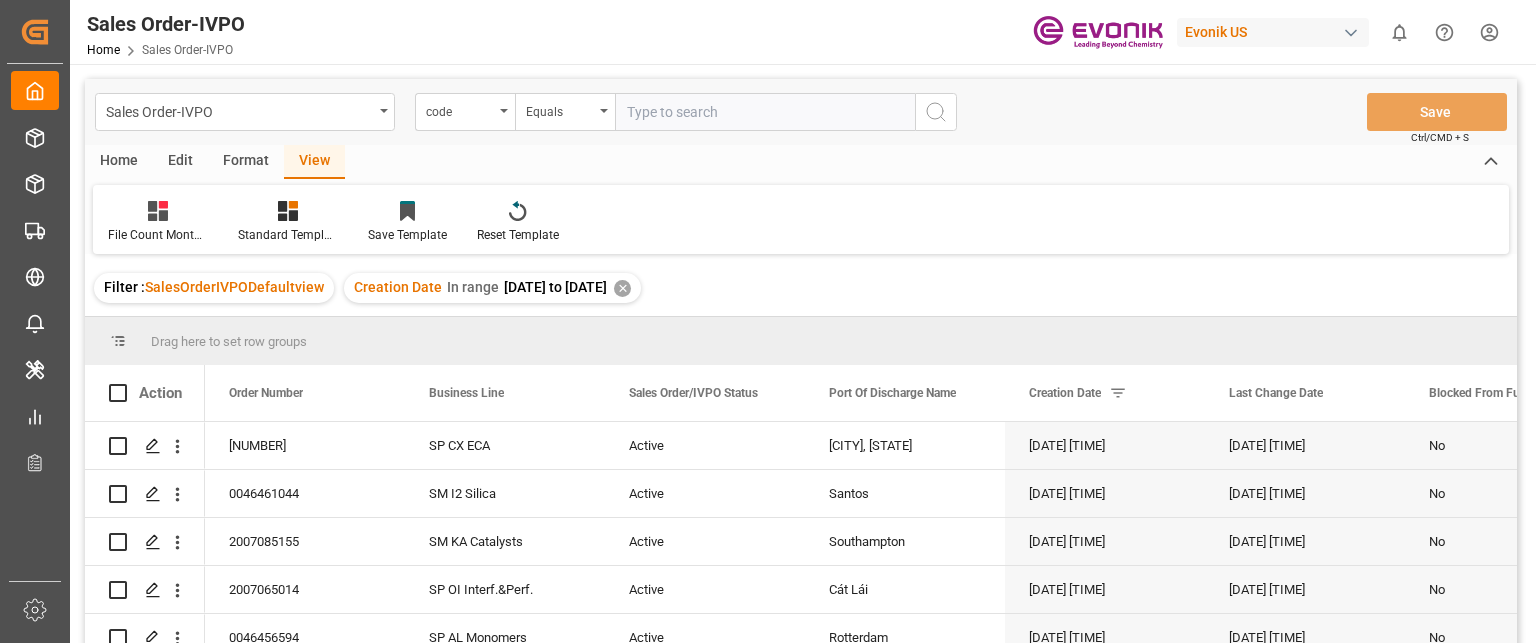 click on "Home" at bounding box center (119, 162) 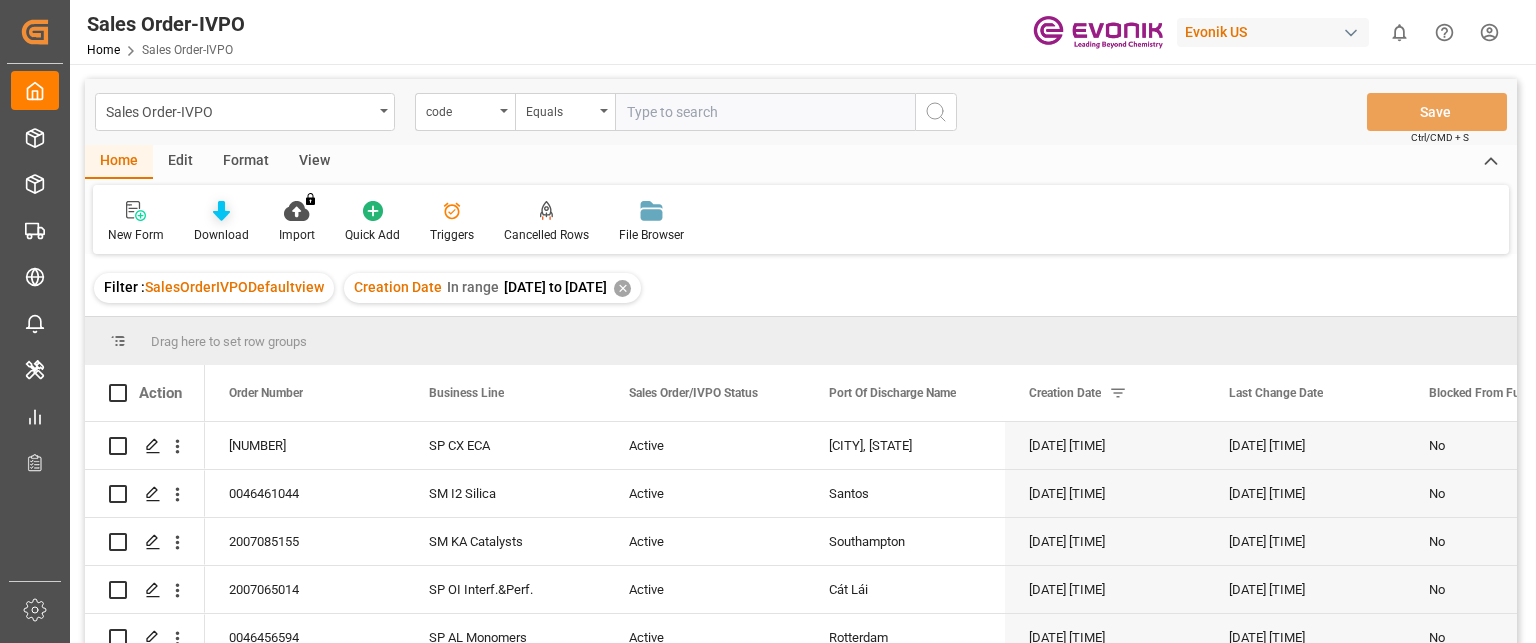 click on "Download" at bounding box center (221, 235) 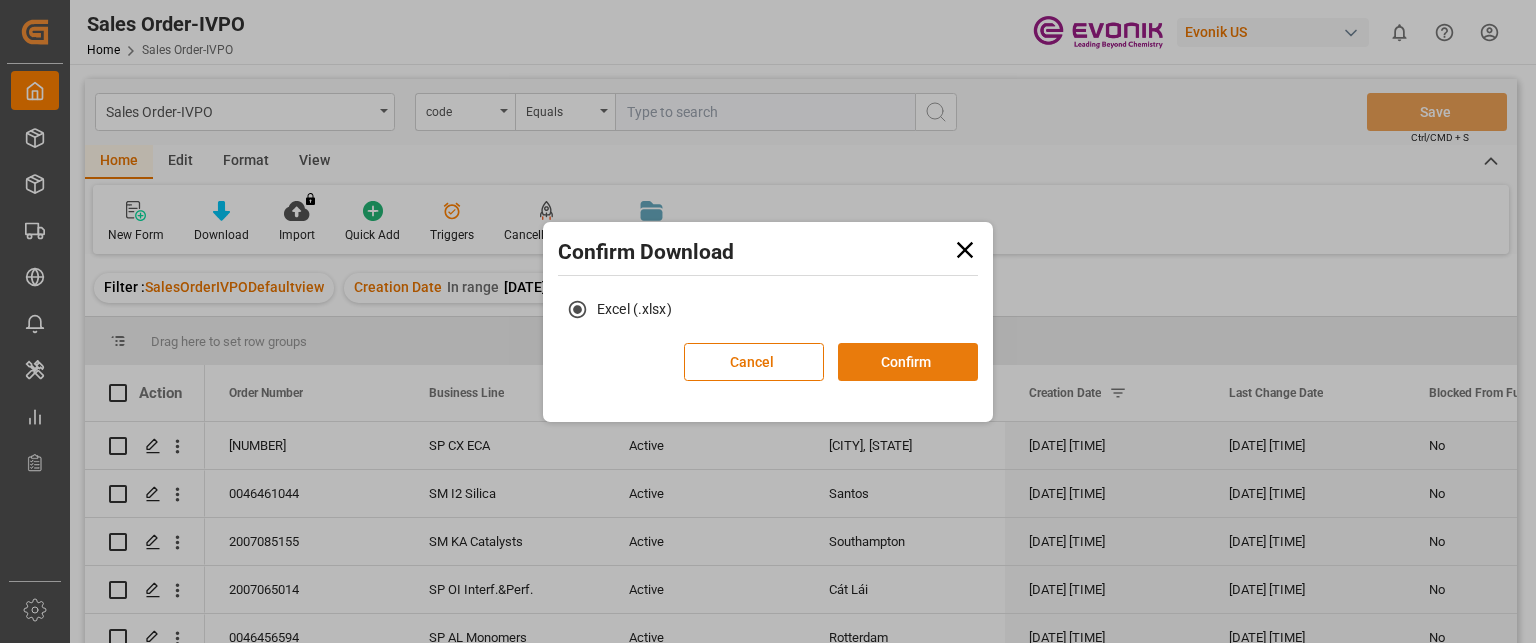 click on "Confirm" at bounding box center (908, 362) 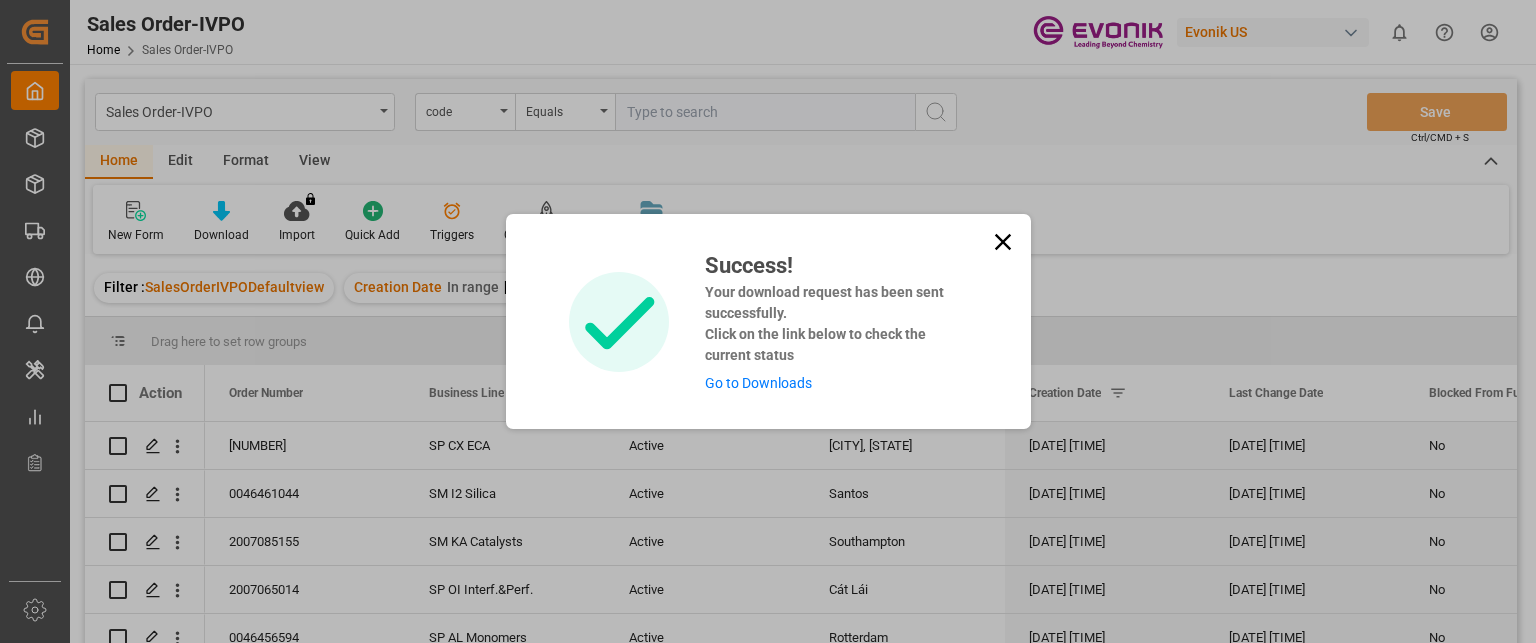 click on "Go to Downloads" at bounding box center (758, 383) 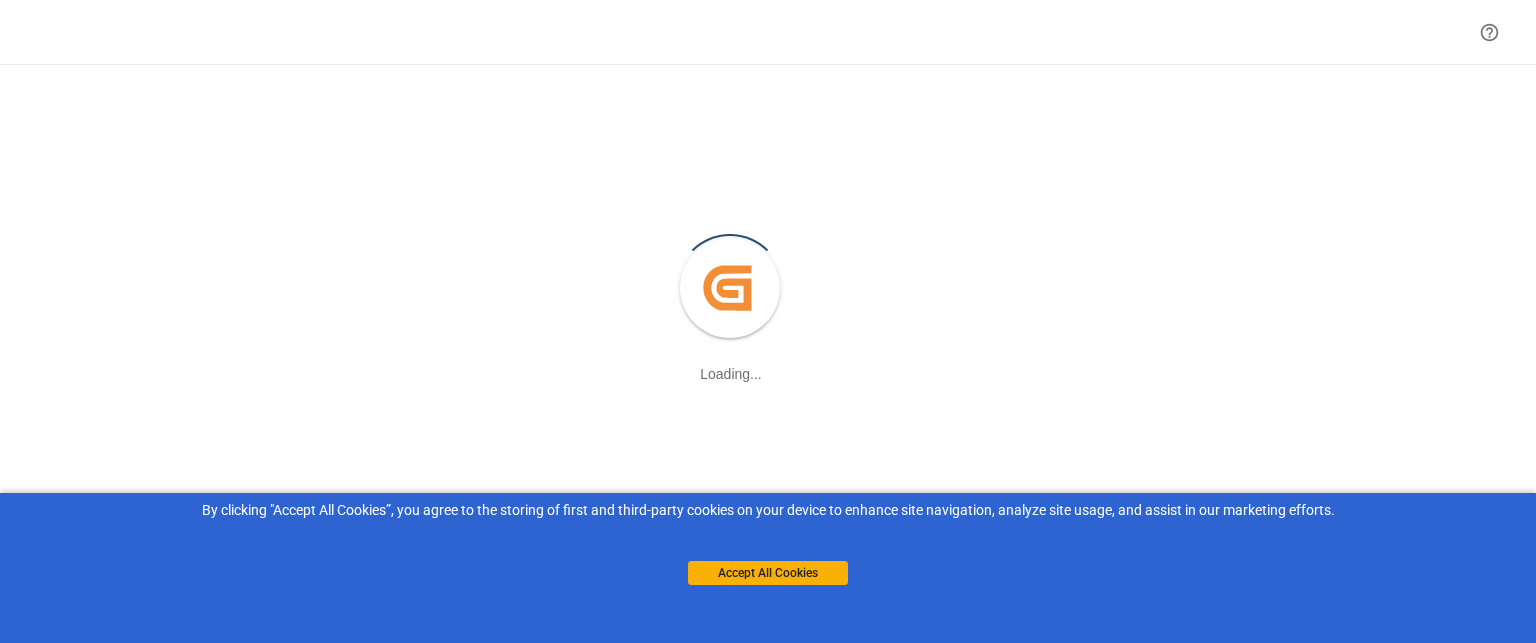 scroll, scrollTop: 0, scrollLeft: 0, axis: both 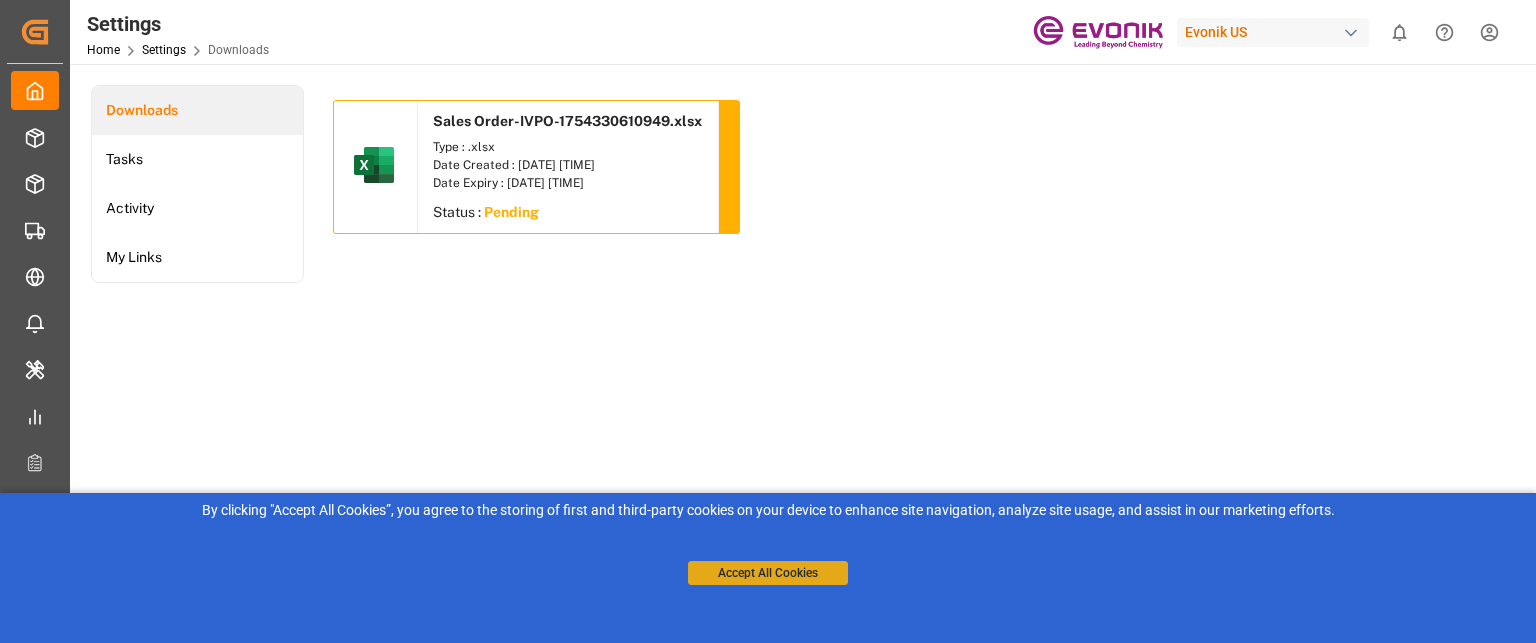 click on "Accept All Cookies" at bounding box center [768, 573] 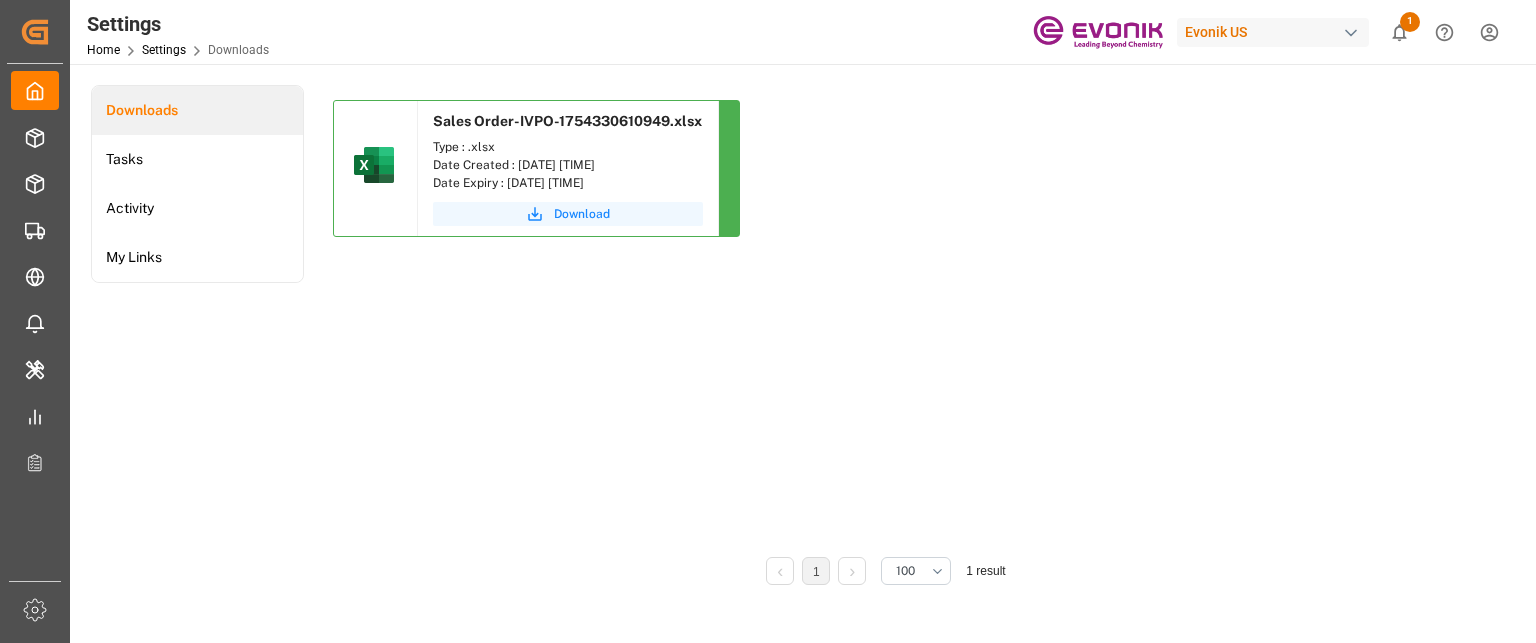 click 